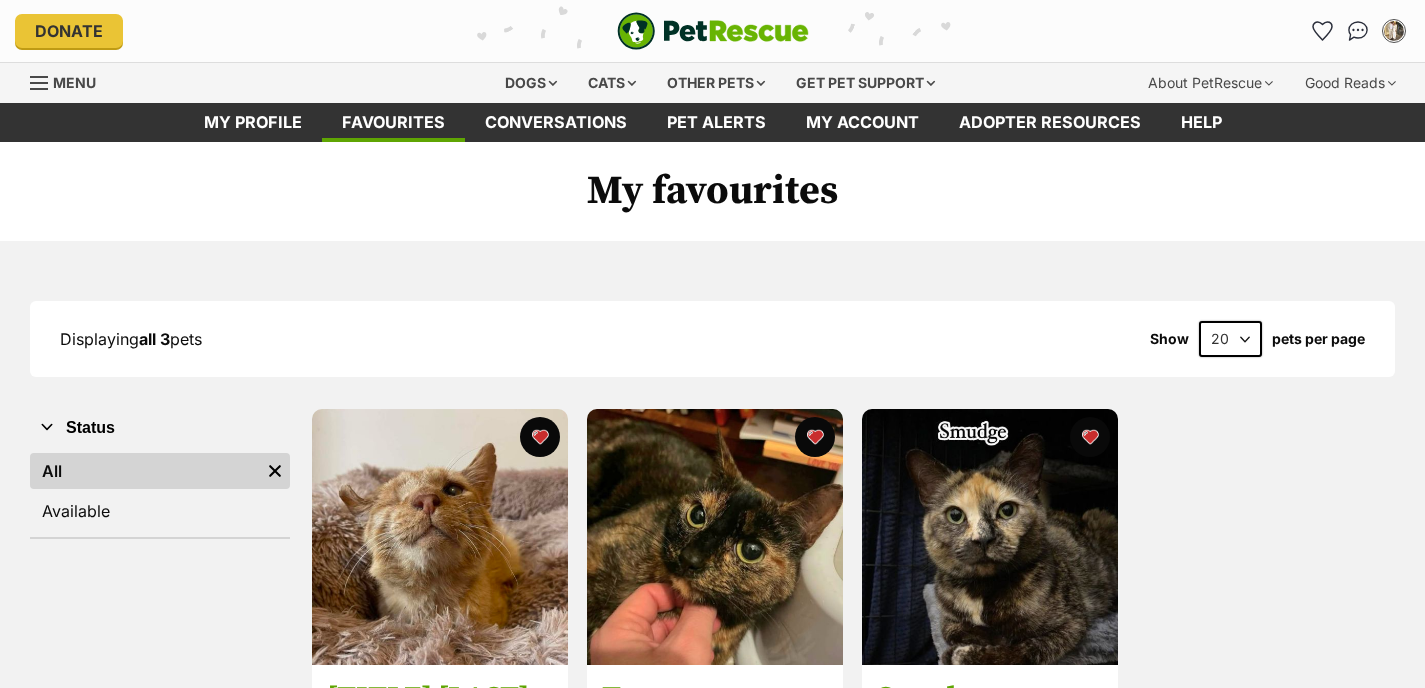 scroll, scrollTop: 0, scrollLeft: 0, axis: both 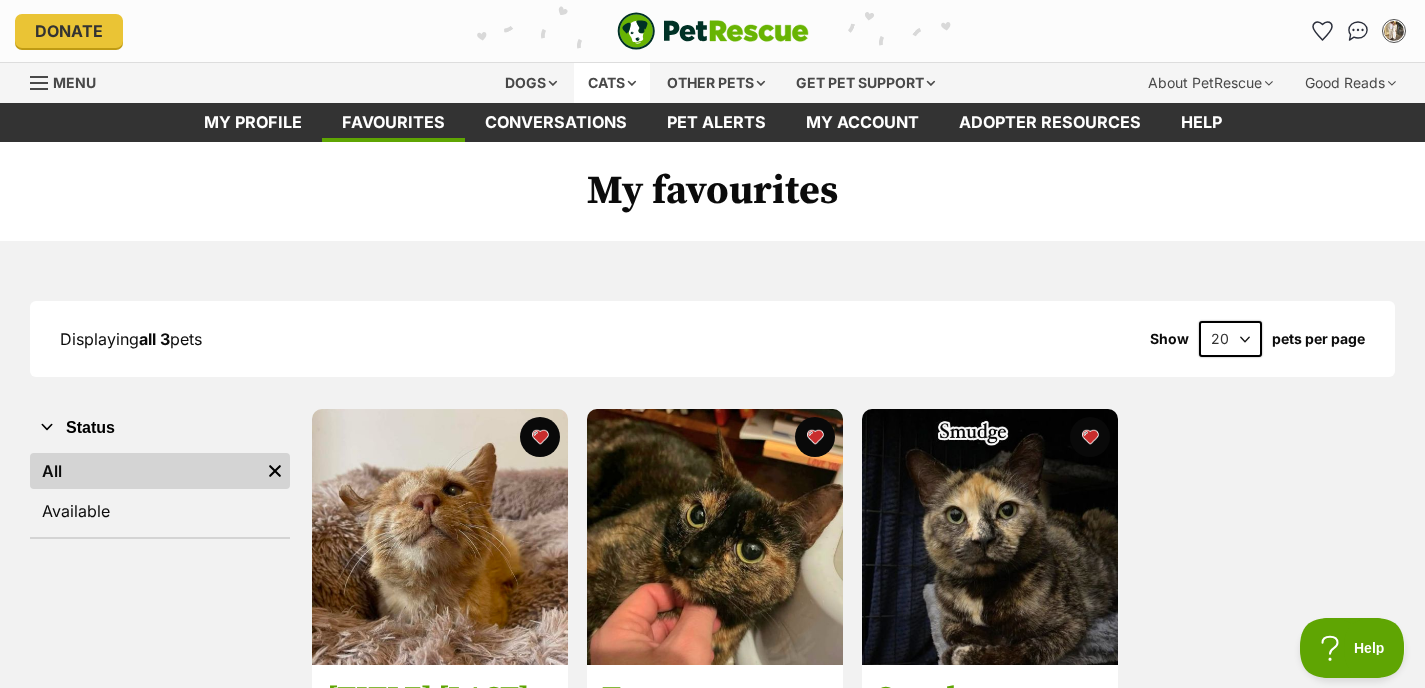 click on "Cats" at bounding box center [612, 83] 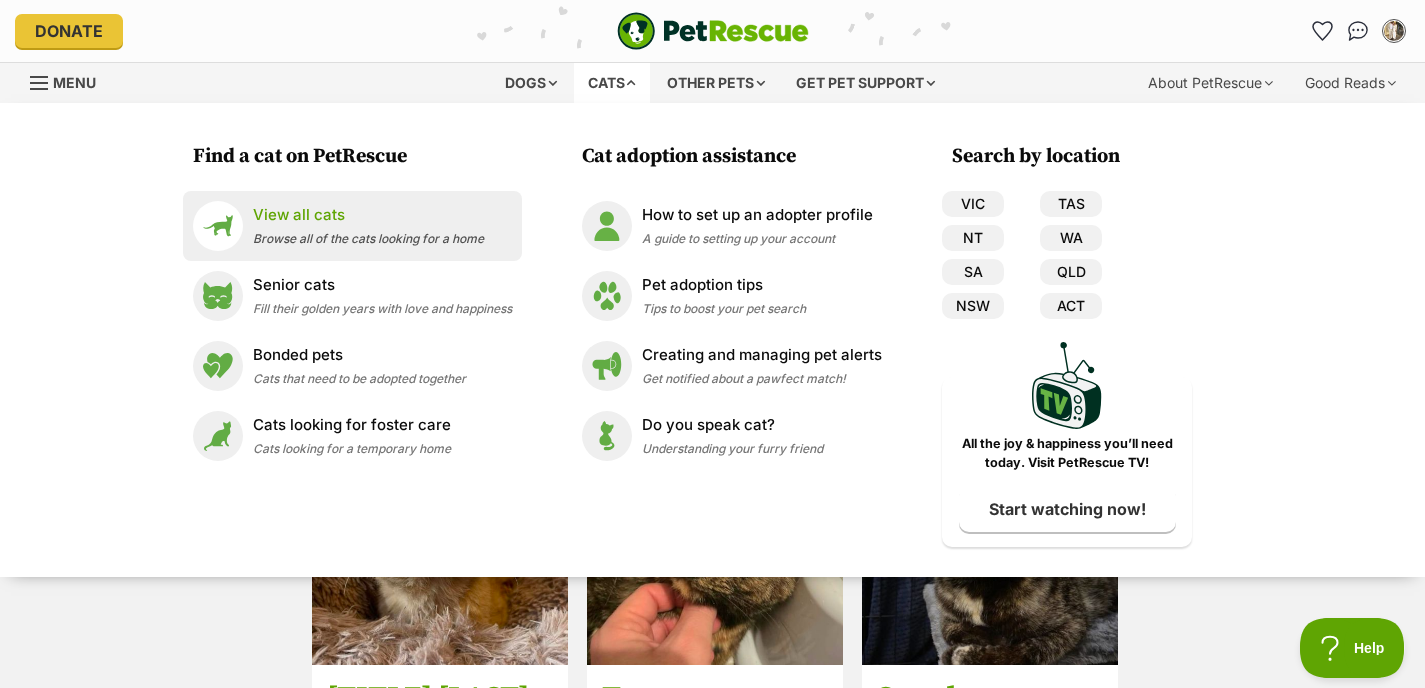 click on "Browse all of the cats looking for a home" at bounding box center (368, 238) 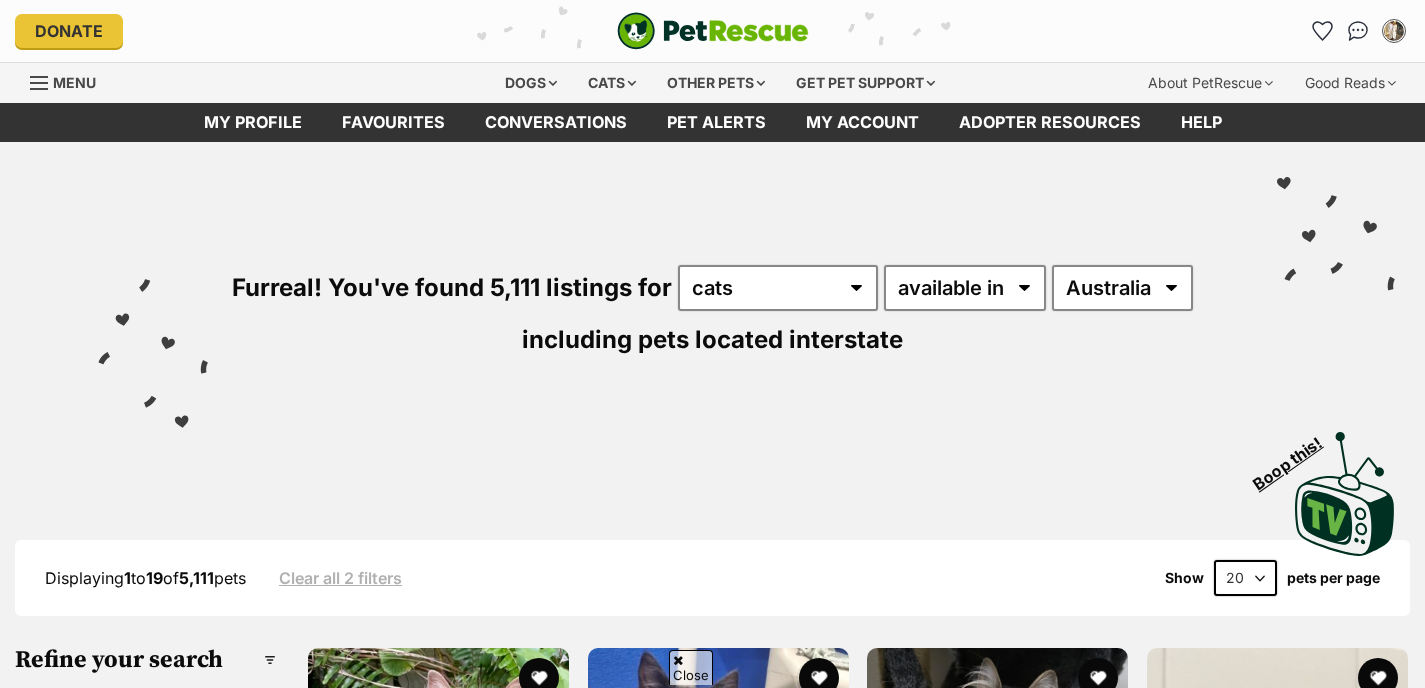 scroll, scrollTop: 367, scrollLeft: 0, axis: vertical 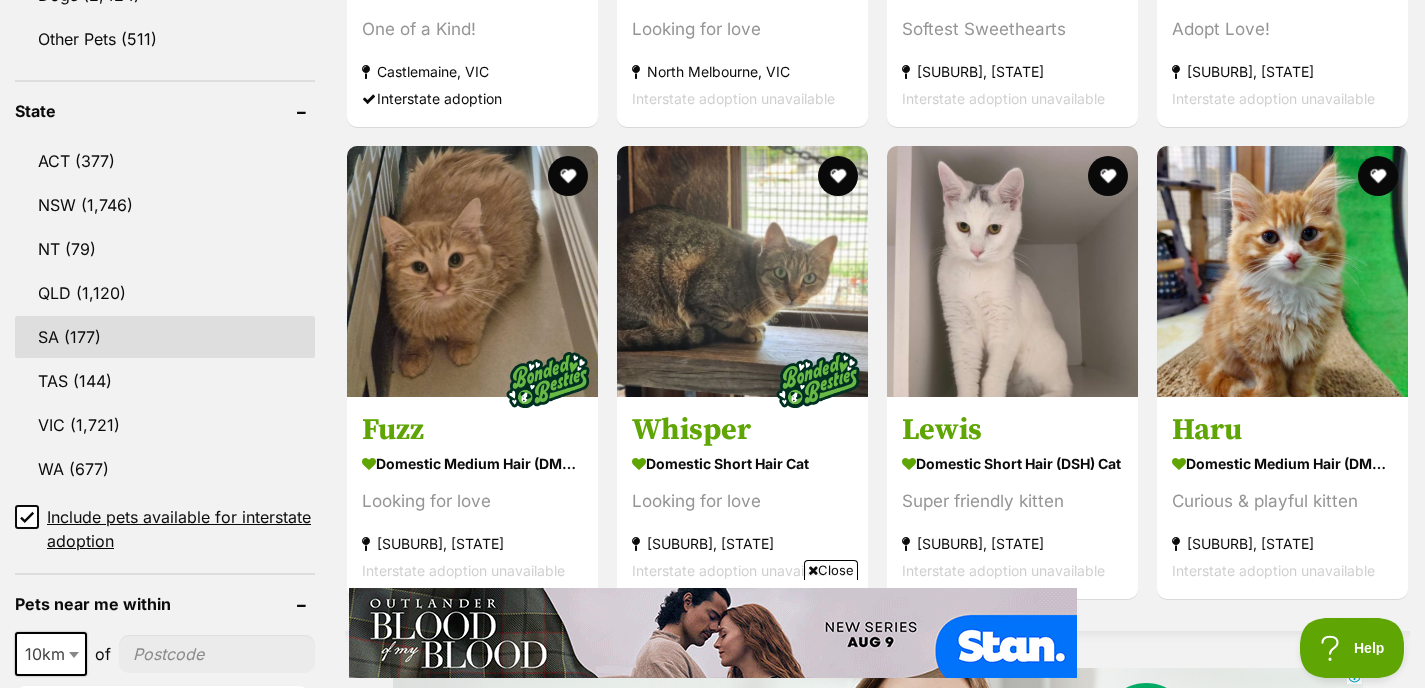 click on "SA (177)" at bounding box center (165, 337) 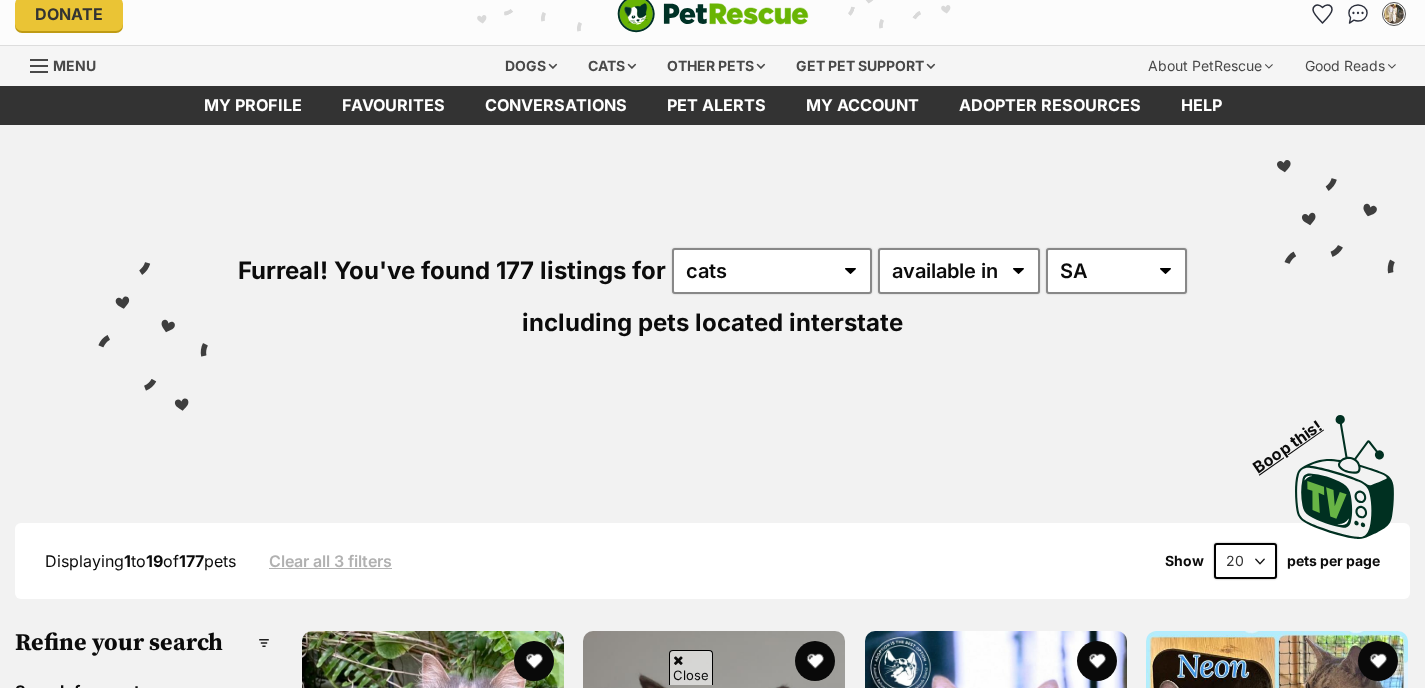 scroll, scrollTop: 314, scrollLeft: 0, axis: vertical 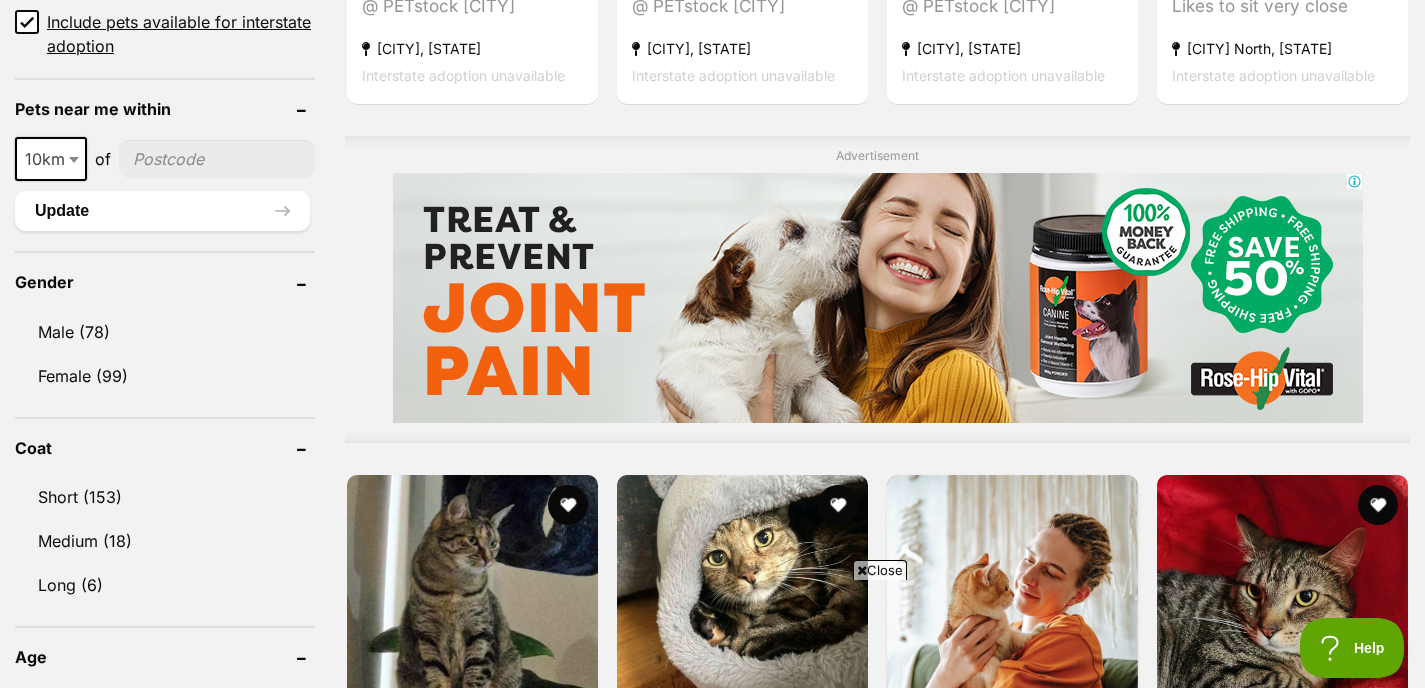 click 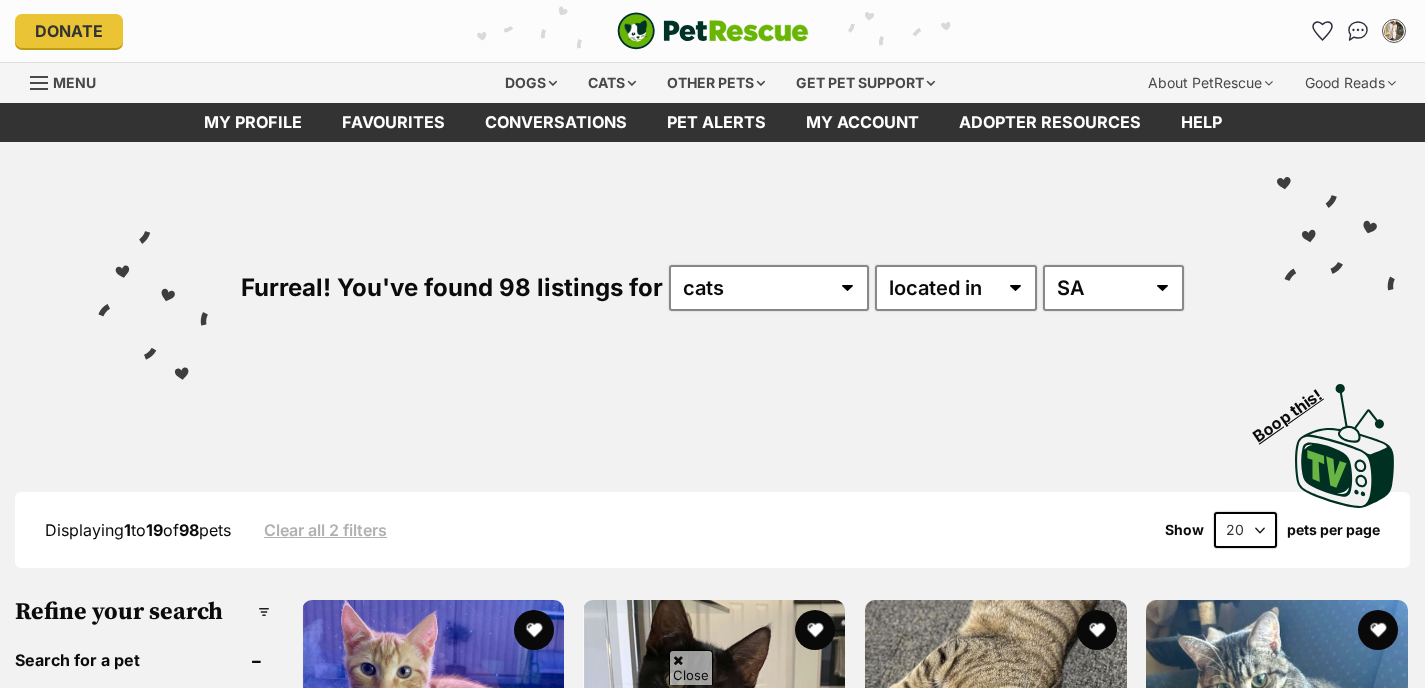 scroll, scrollTop: 311, scrollLeft: 0, axis: vertical 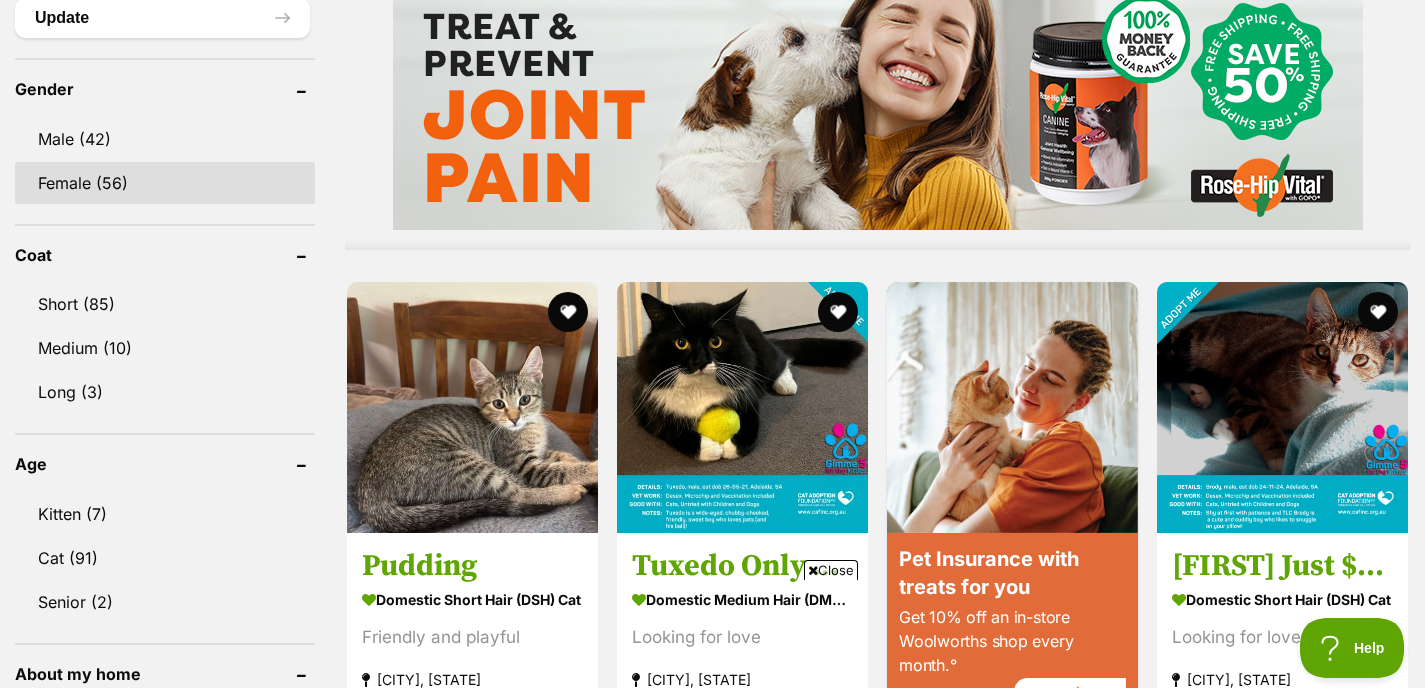 click on "Female (56)" at bounding box center (165, 183) 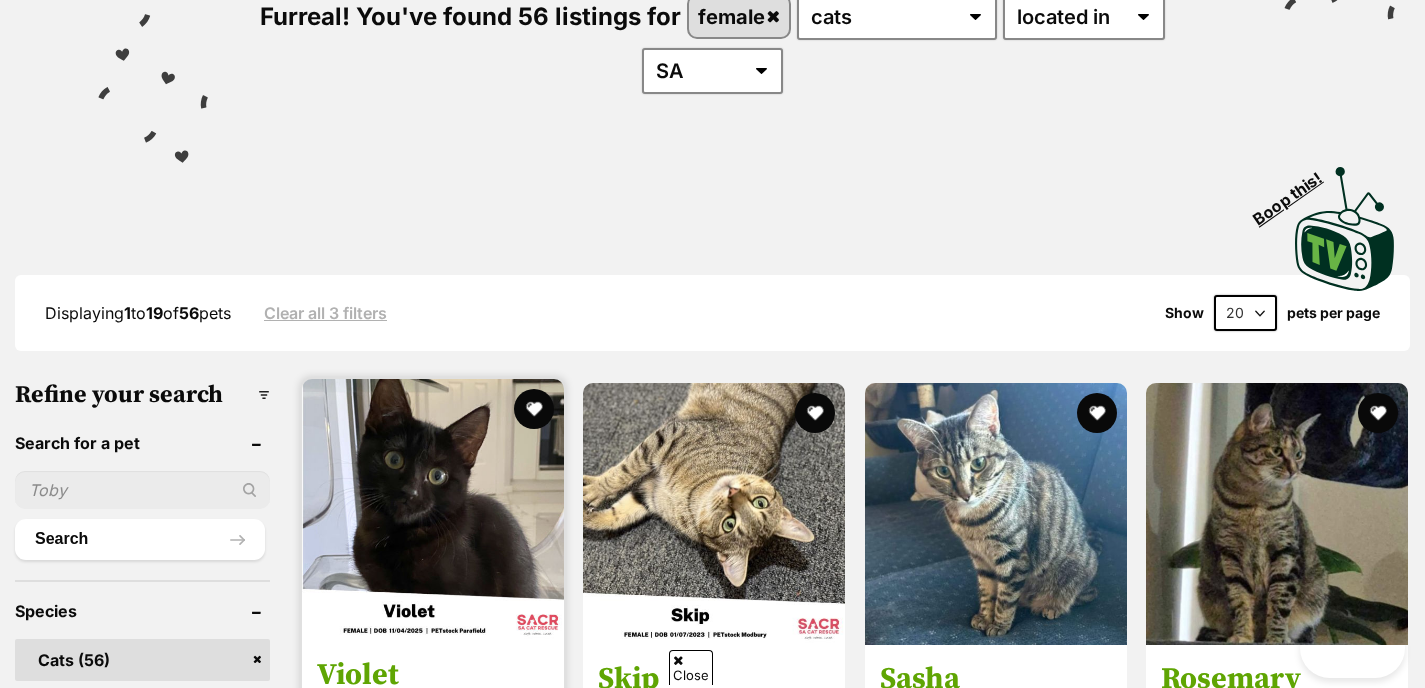 scroll, scrollTop: 689, scrollLeft: 0, axis: vertical 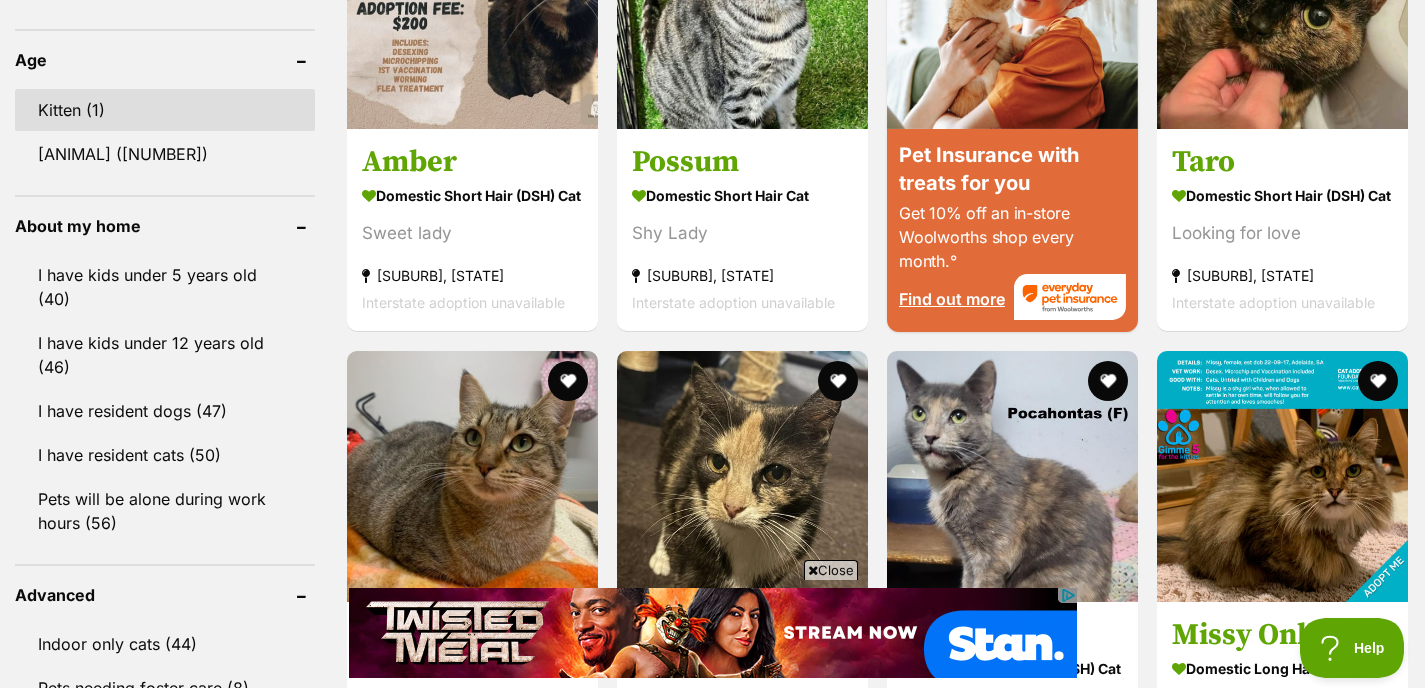 click on "Kitten (1)" at bounding box center [165, 110] 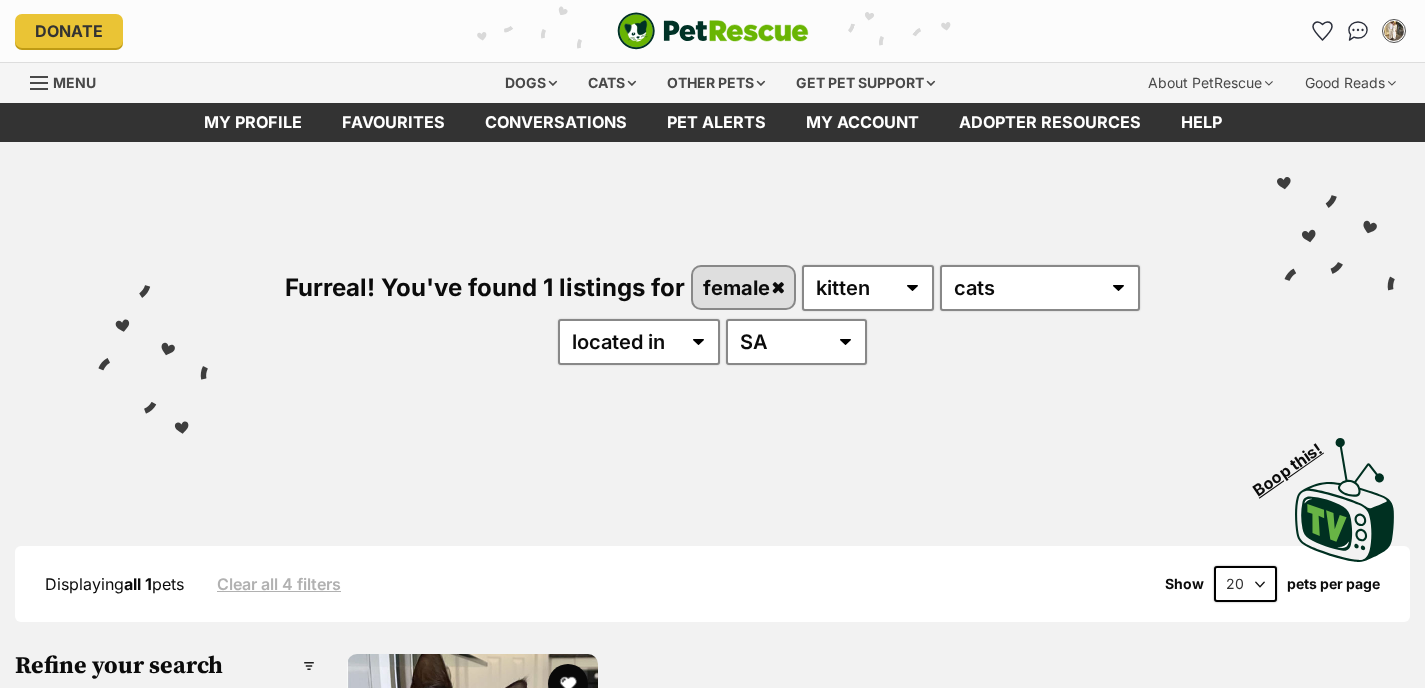 scroll, scrollTop: 0, scrollLeft: 0, axis: both 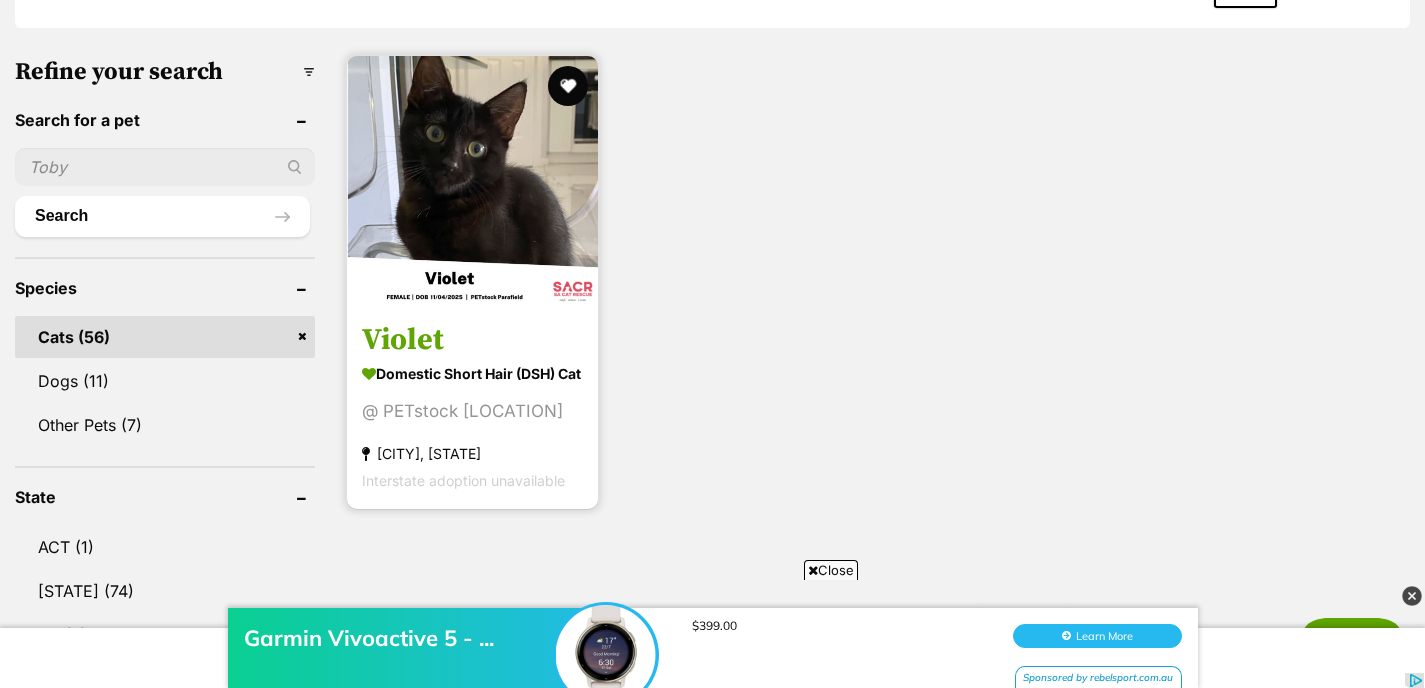 click on "Violet" at bounding box center [472, 340] 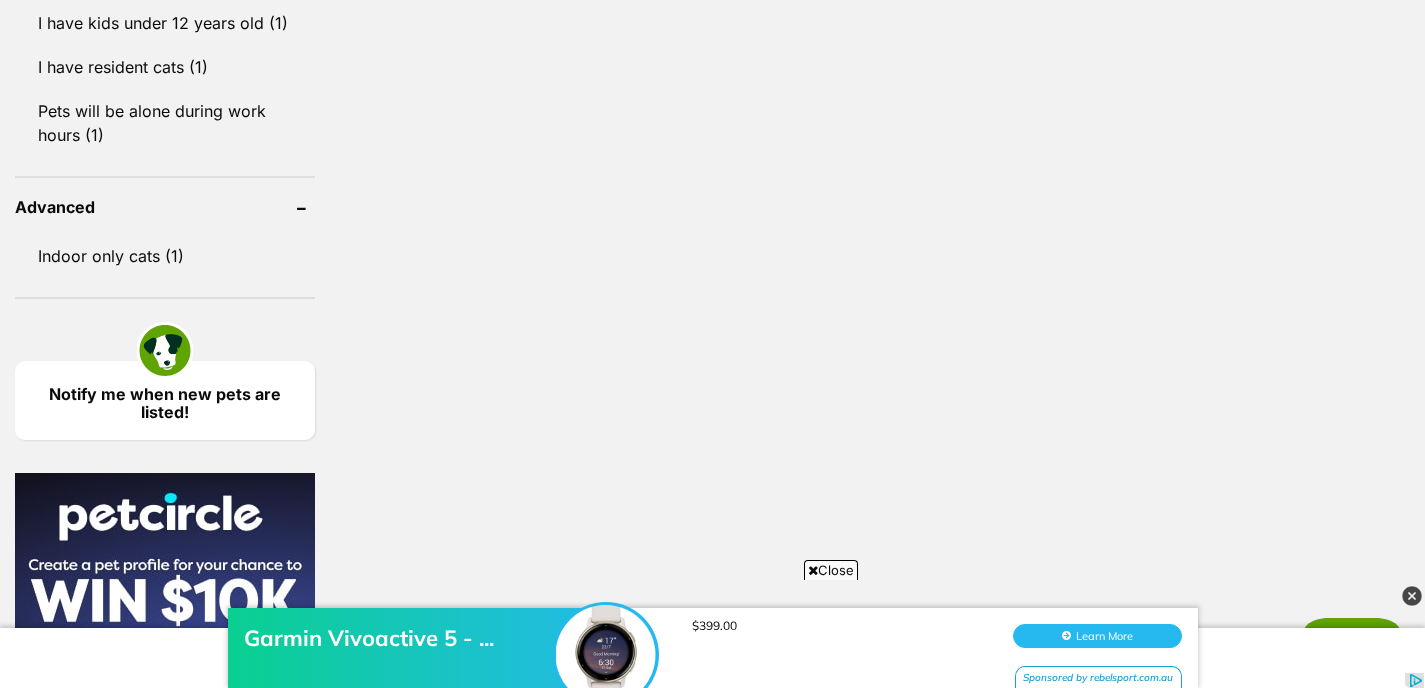 scroll, scrollTop: 2235, scrollLeft: 0, axis: vertical 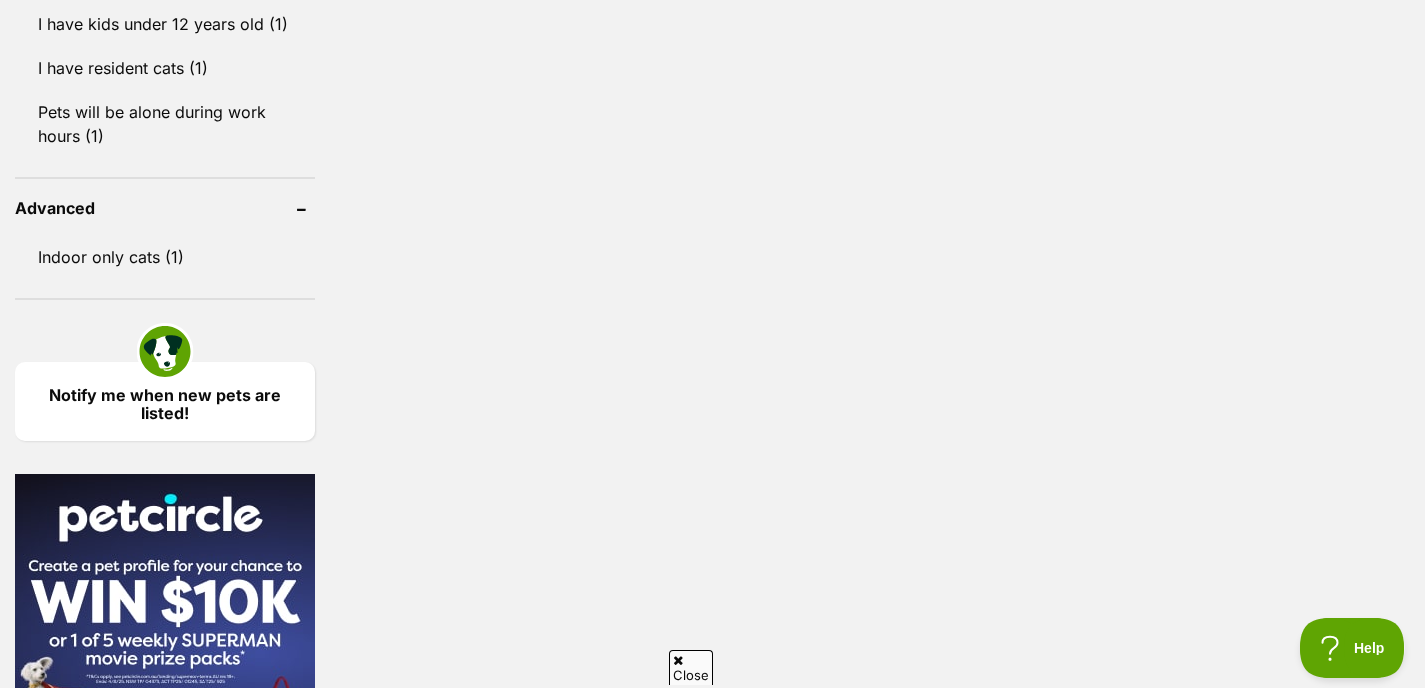 click on "Cat (55)" at bounding box center (165, -97) 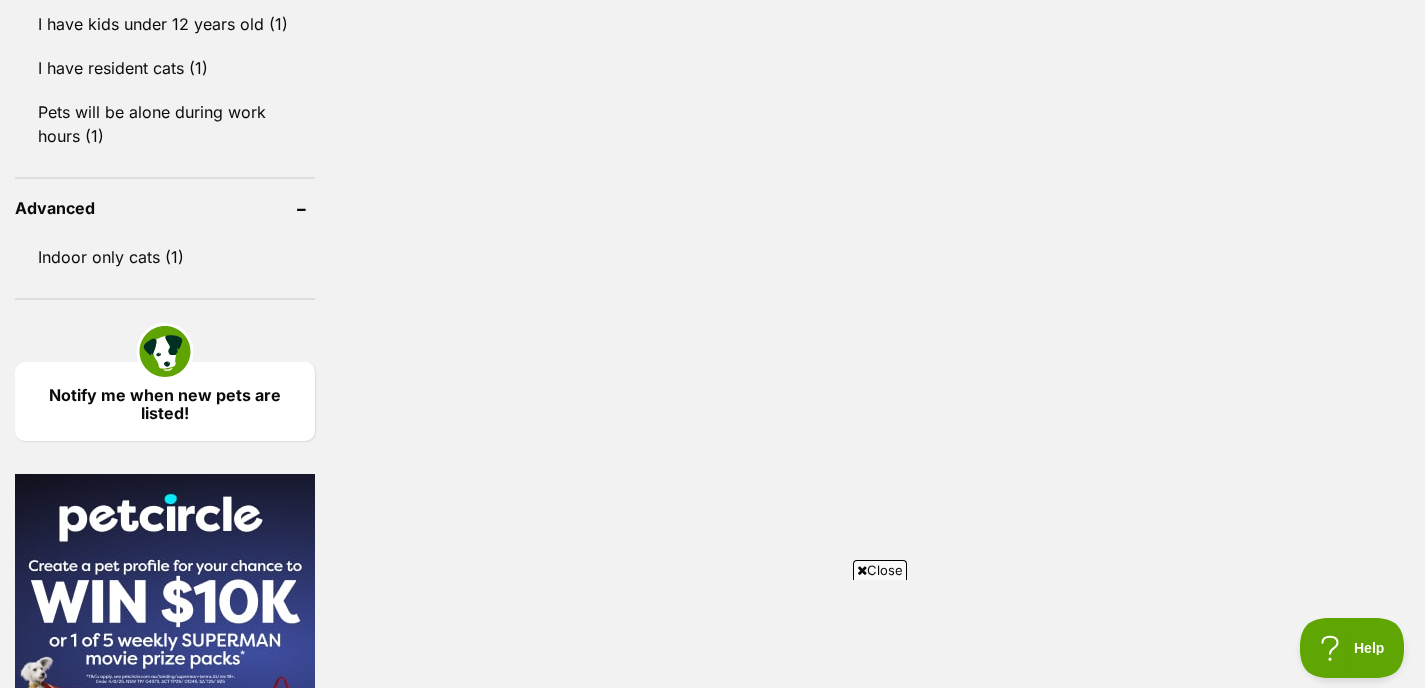 scroll, scrollTop: 0, scrollLeft: 0, axis: both 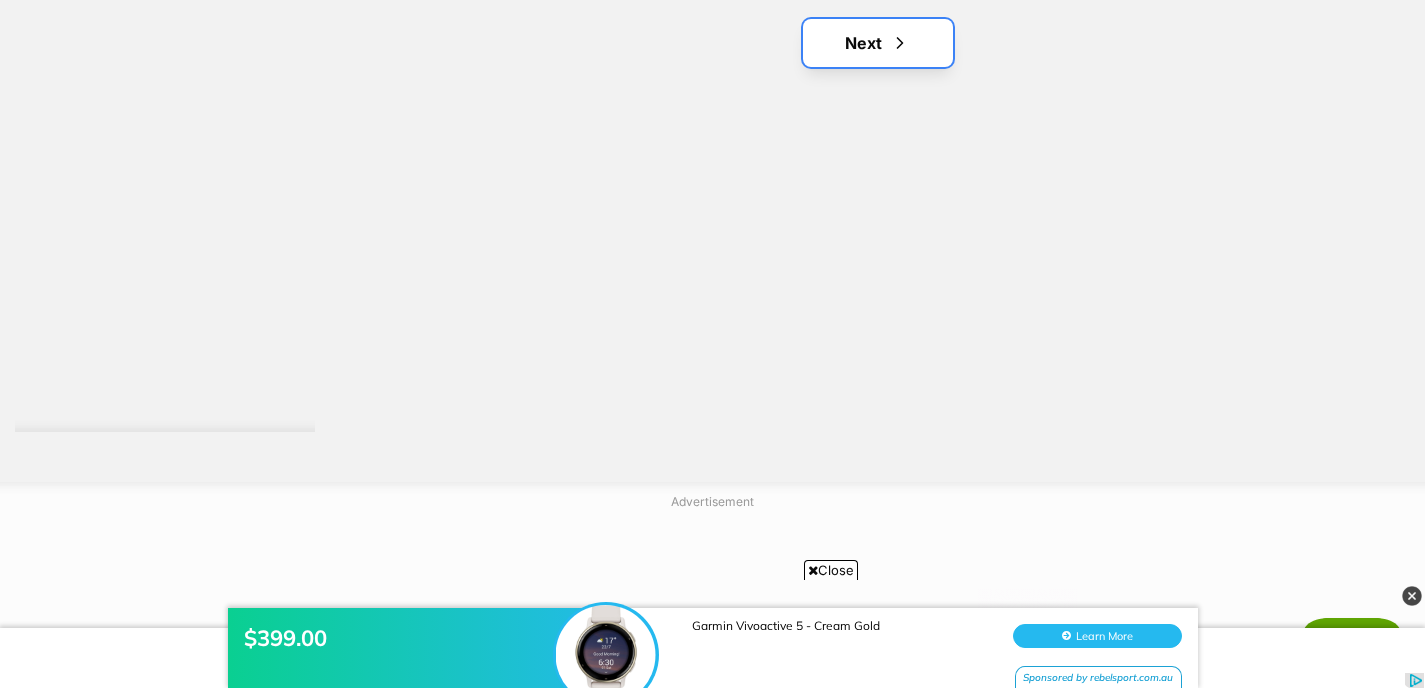 click on "Next" at bounding box center [878, 43] 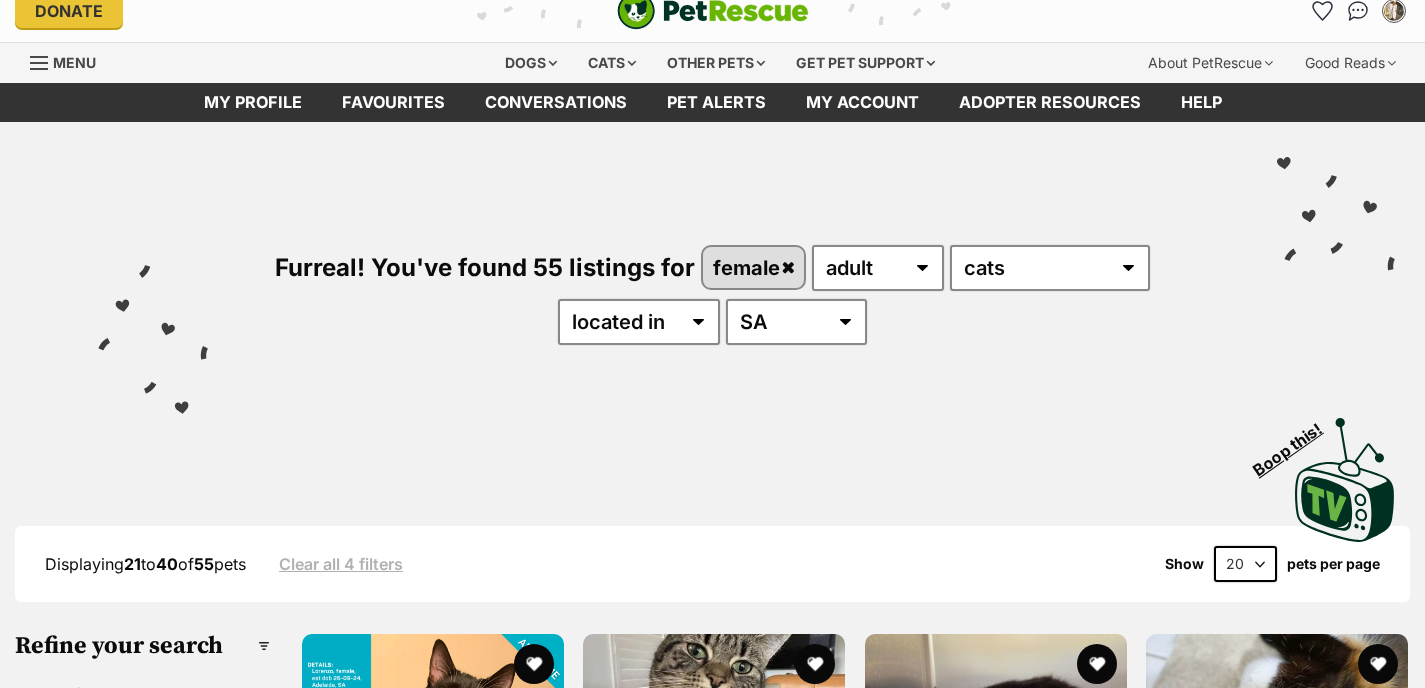 scroll, scrollTop: 0, scrollLeft: 0, axis: both 